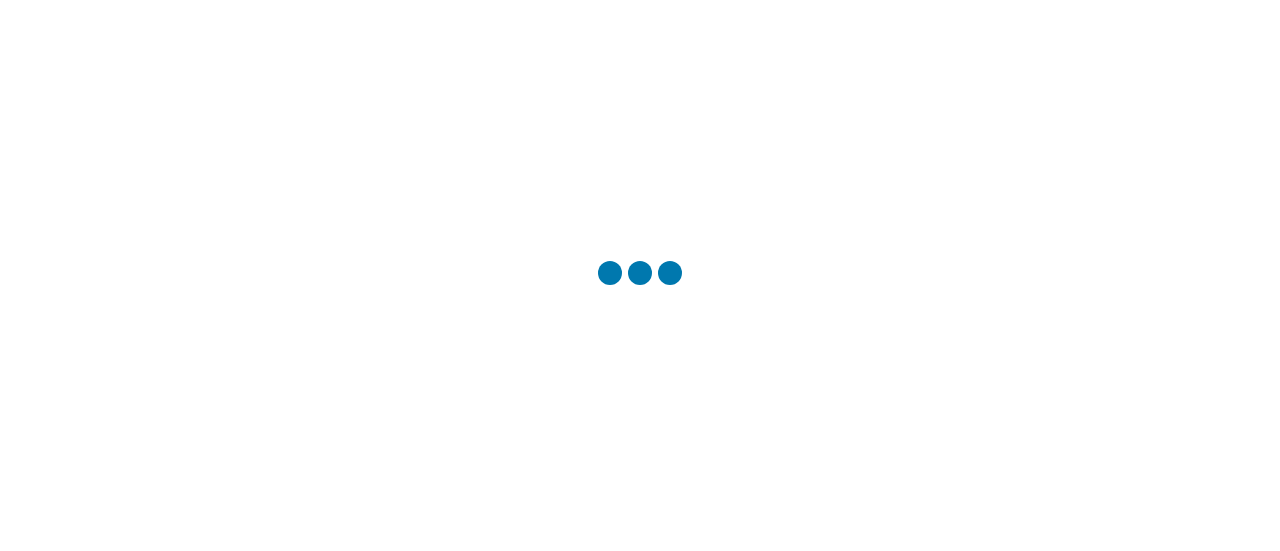 scroll, scrollTop: 0, scrollLeft: 0, axis: both 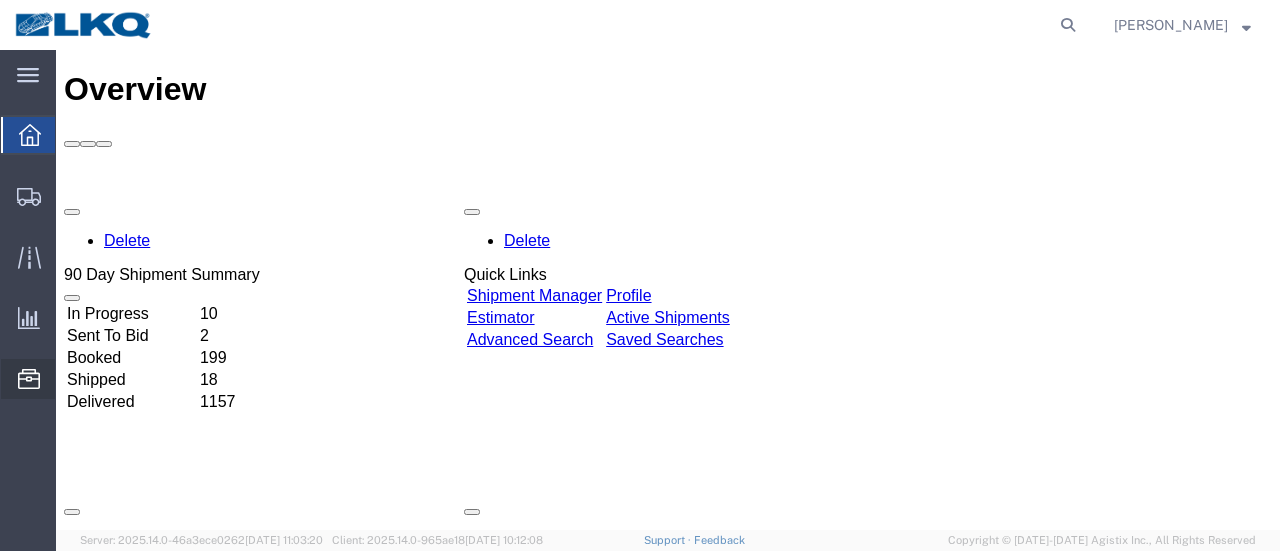 click on "Location Appointment" 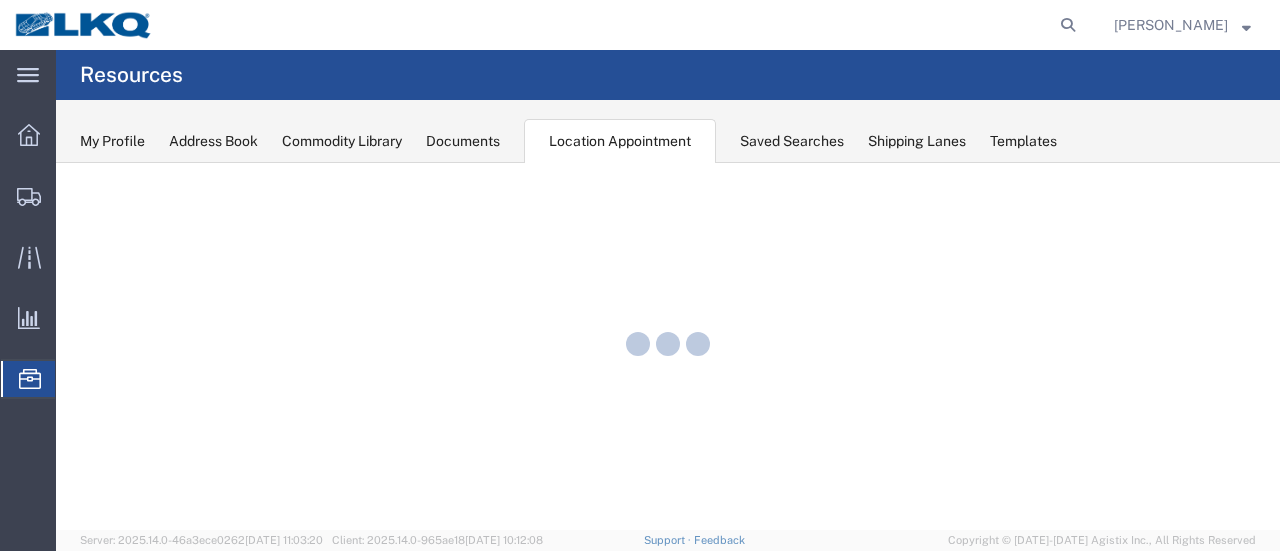 scroll, scrollTop: 0, scrollLeft: 0, axis: both 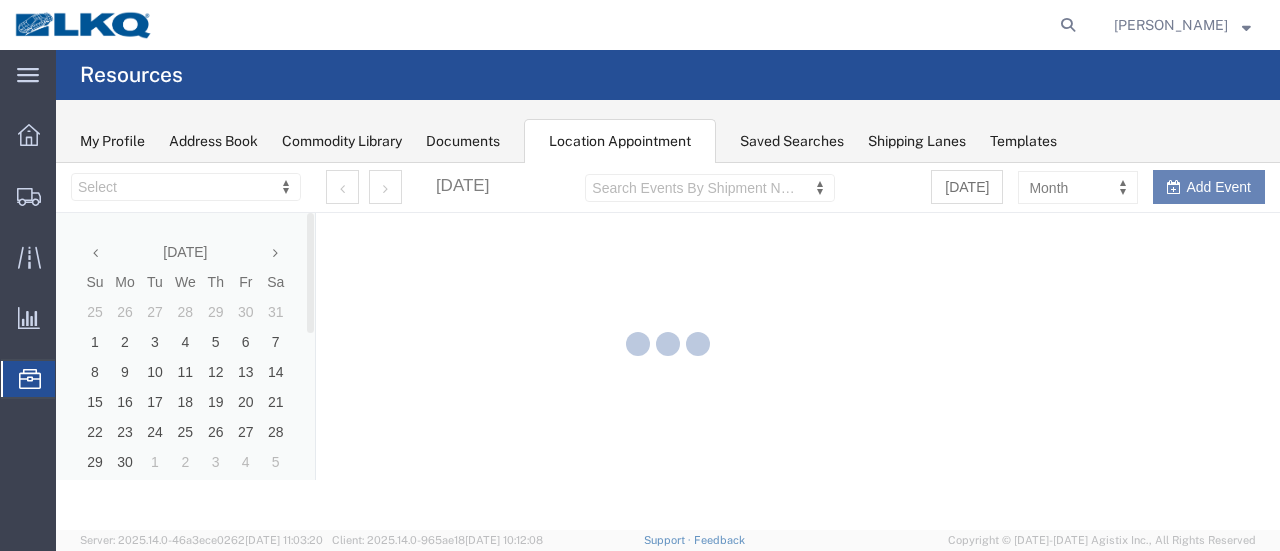 select on "28712" 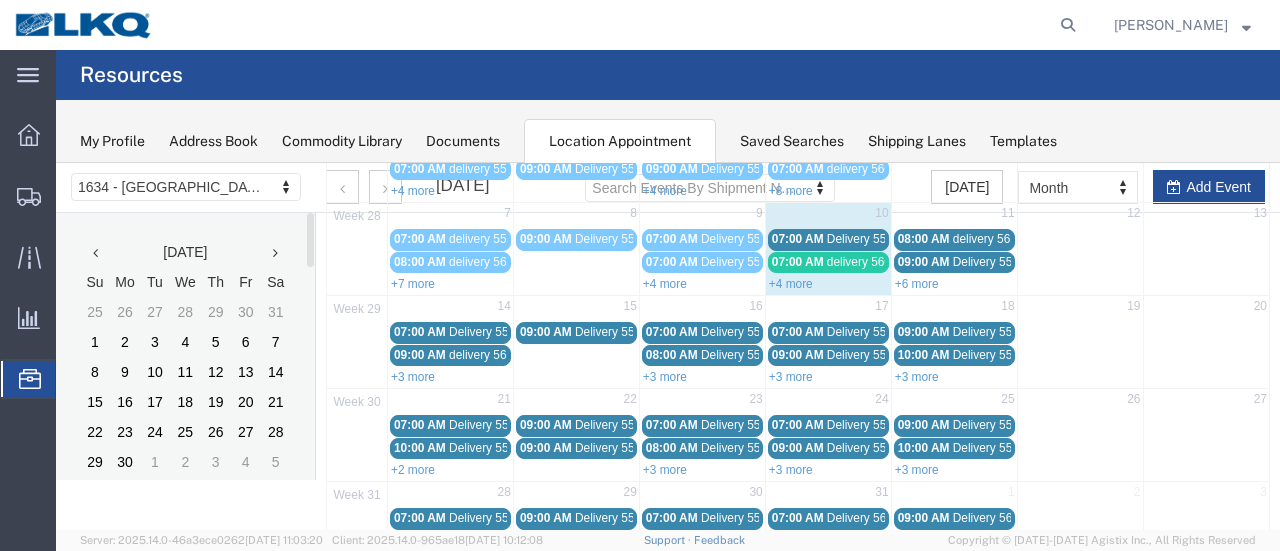 scroll, scrollTop: 200, scrollLeft: 0, axis: vertical 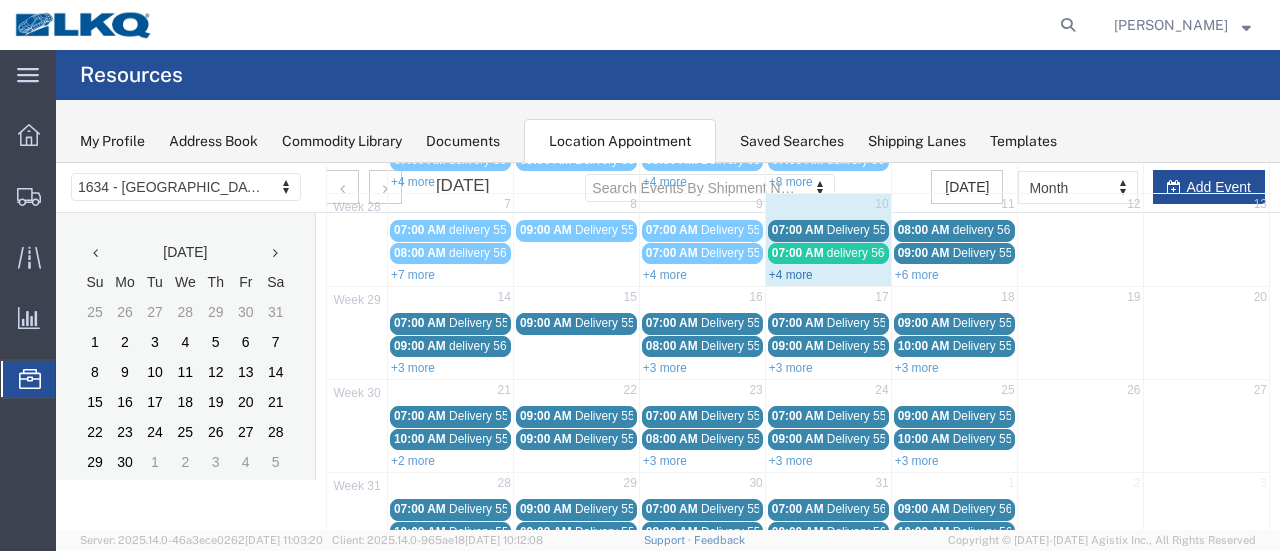 click on "+4 more" at bounding box center (791, 275) 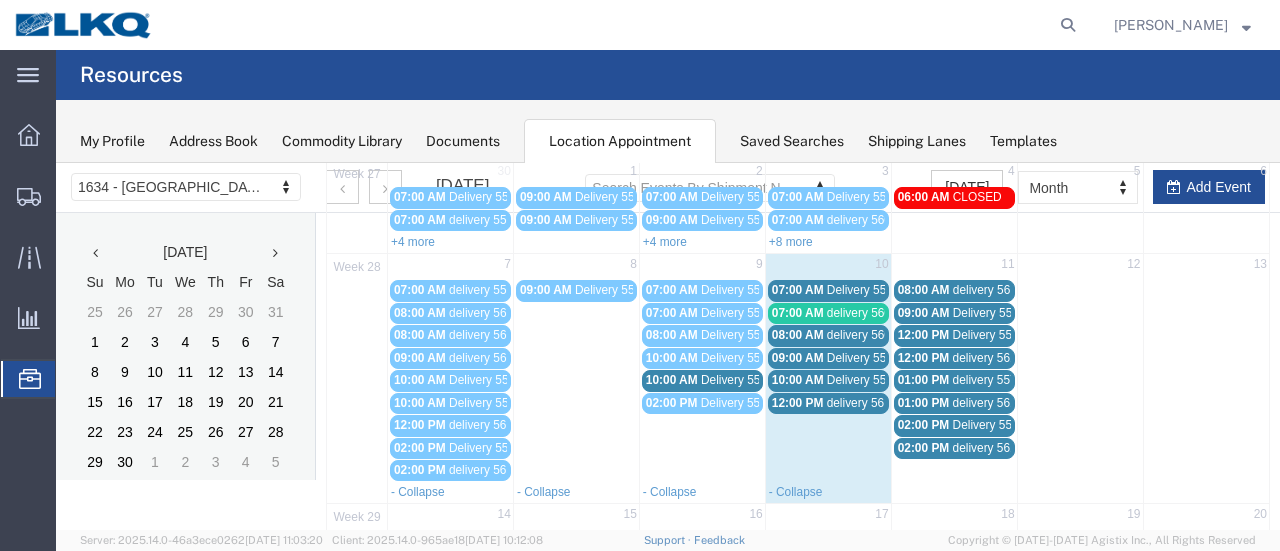 scroll, scrollTop: 100, scrollLeft: 0, axis: vertical 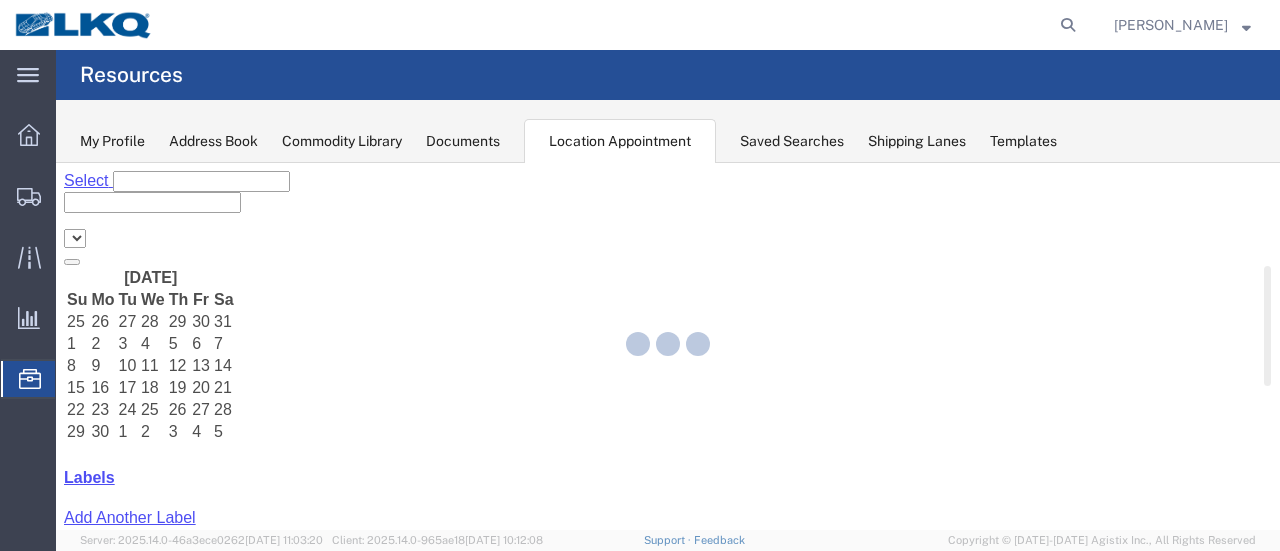 select on "28712" 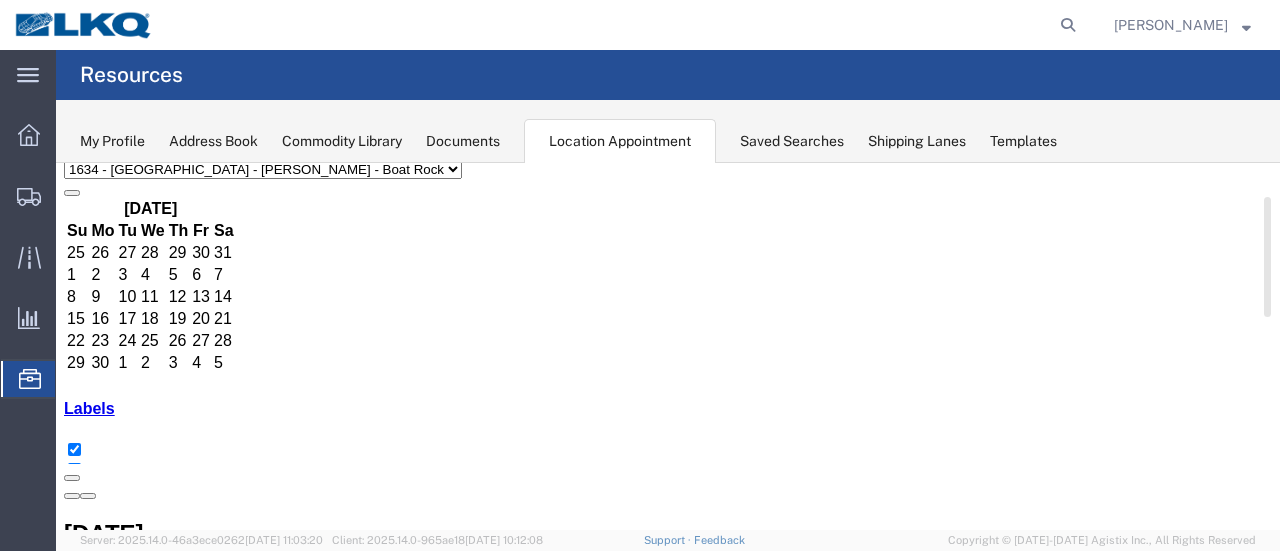 scroll, scrollTop: 100, scrollLeft: 0, axis: vertical 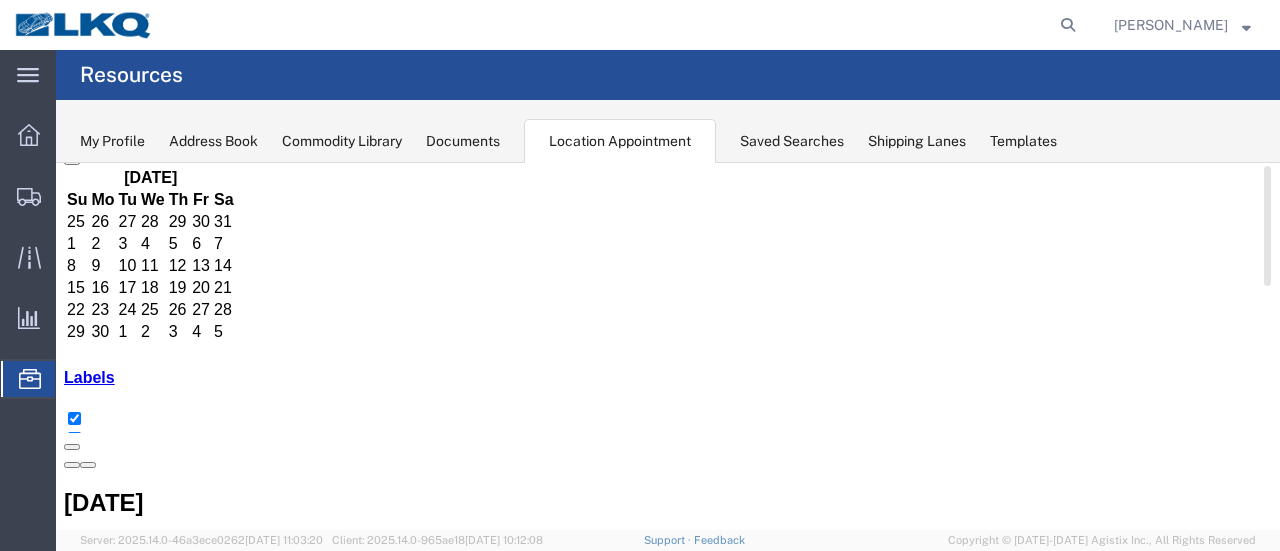 click on "+4 more" at bounding box center [1042, 1382] 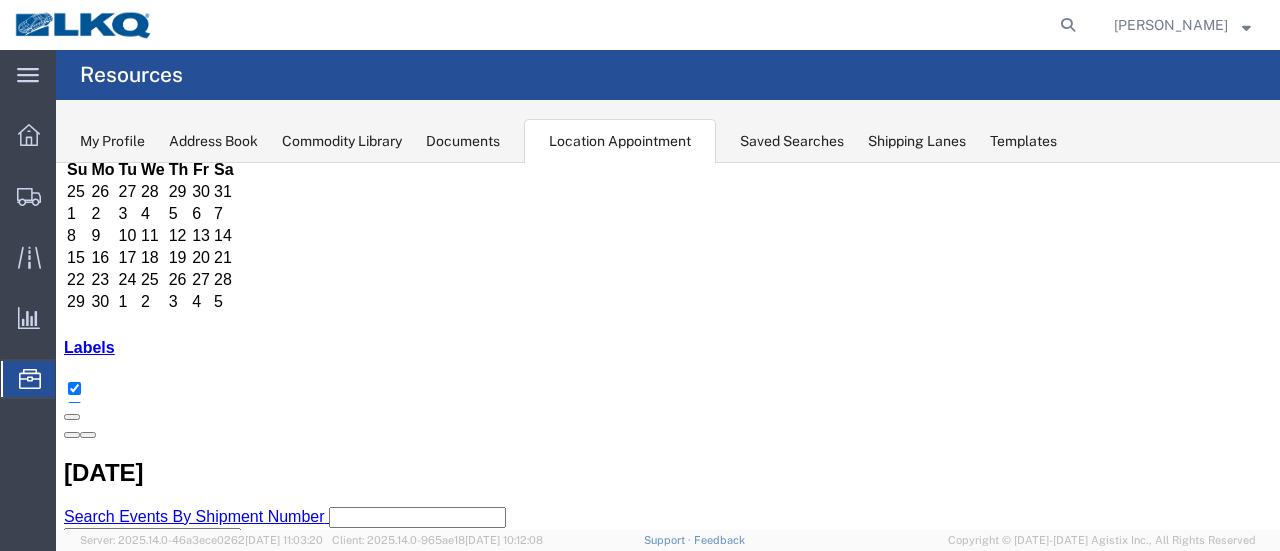 scroll, scrollTop: 100, scrollLeft: 0, axis: vertical 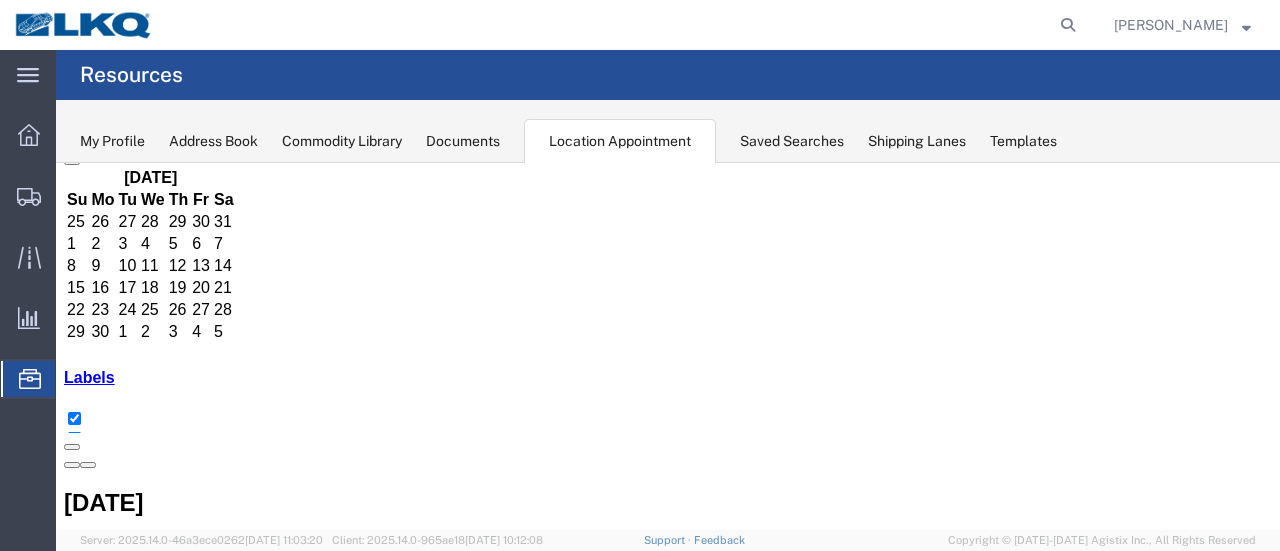 click on "07:00 AM" at bounding box center [794, 1315] 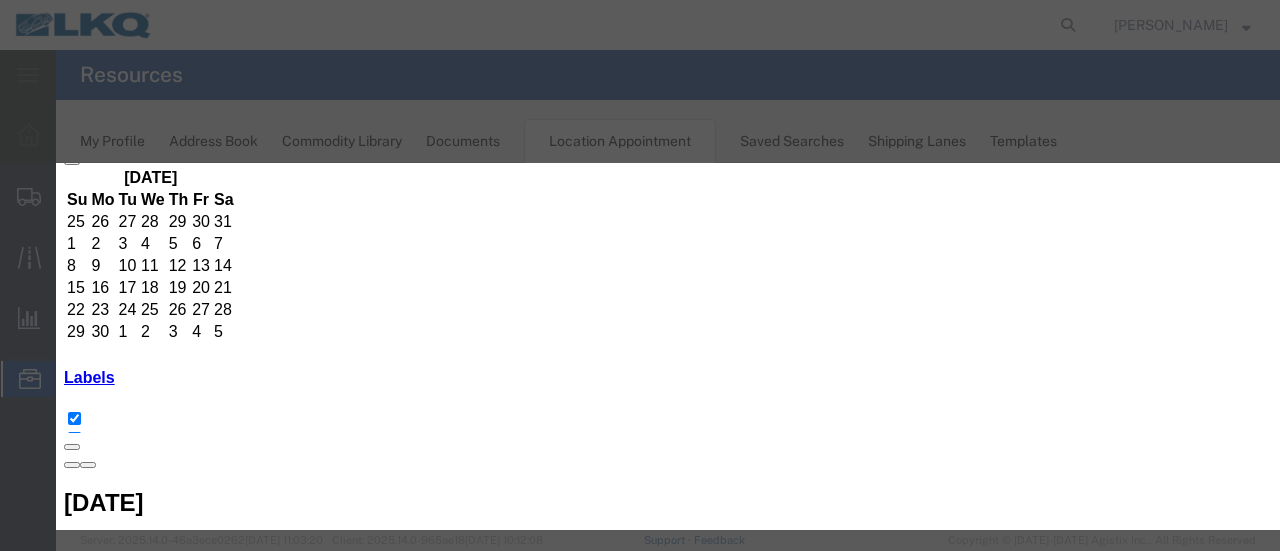 click at bounding box center (104, 1076) 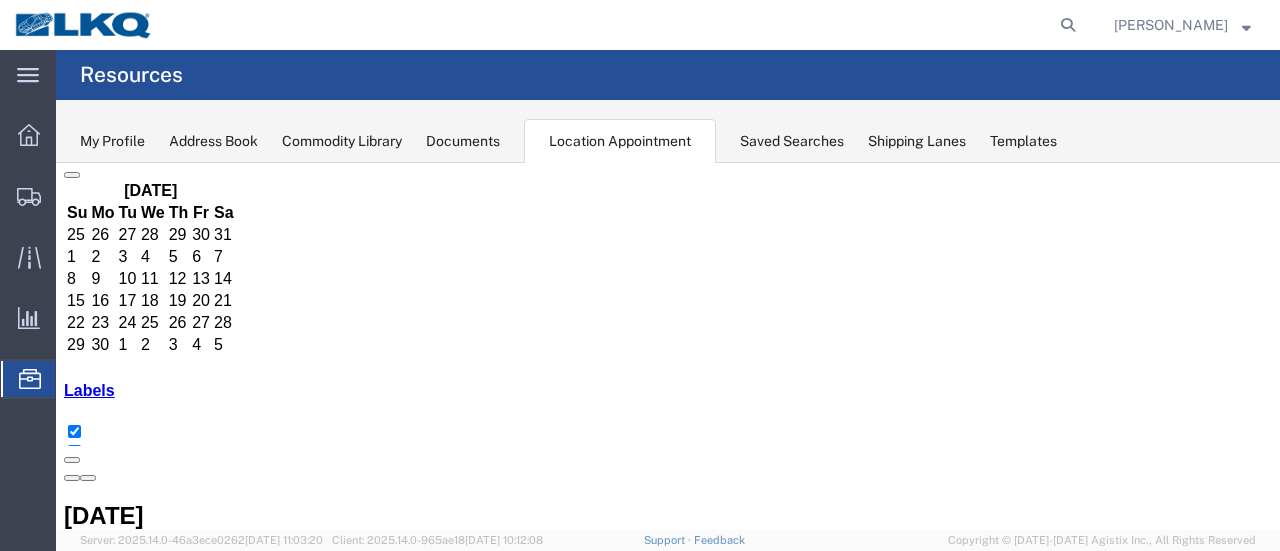 scroll, scrollTop: 200, scrollLeft: 0, axis: vertical 